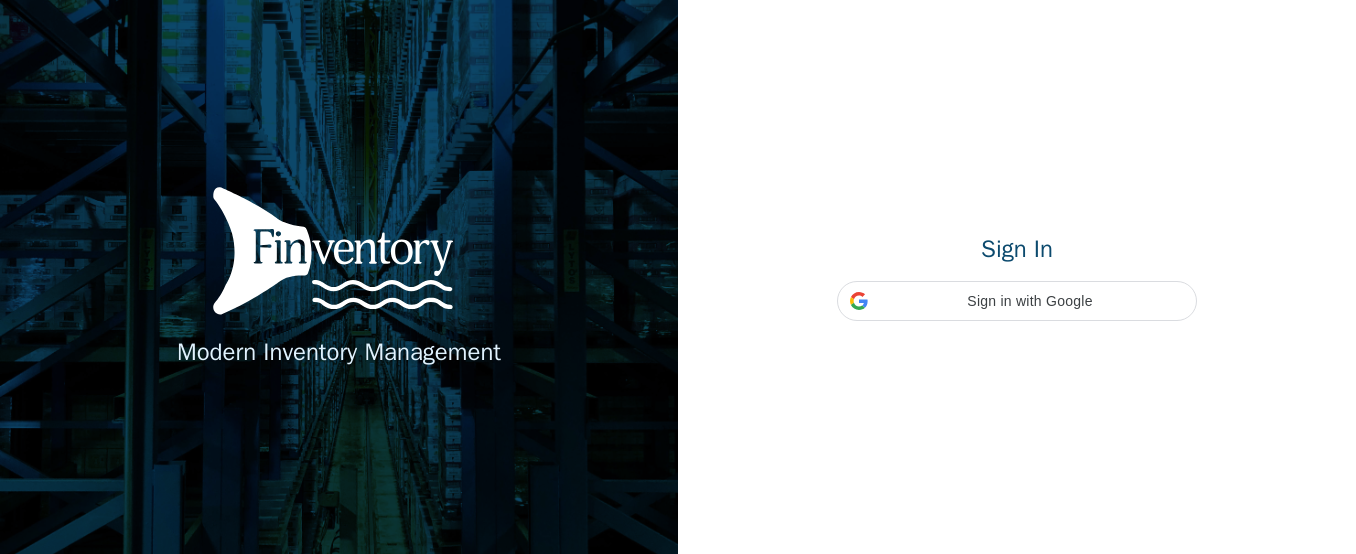 scroll, scrollTop: 0, scrollLeft: 0, axis: both 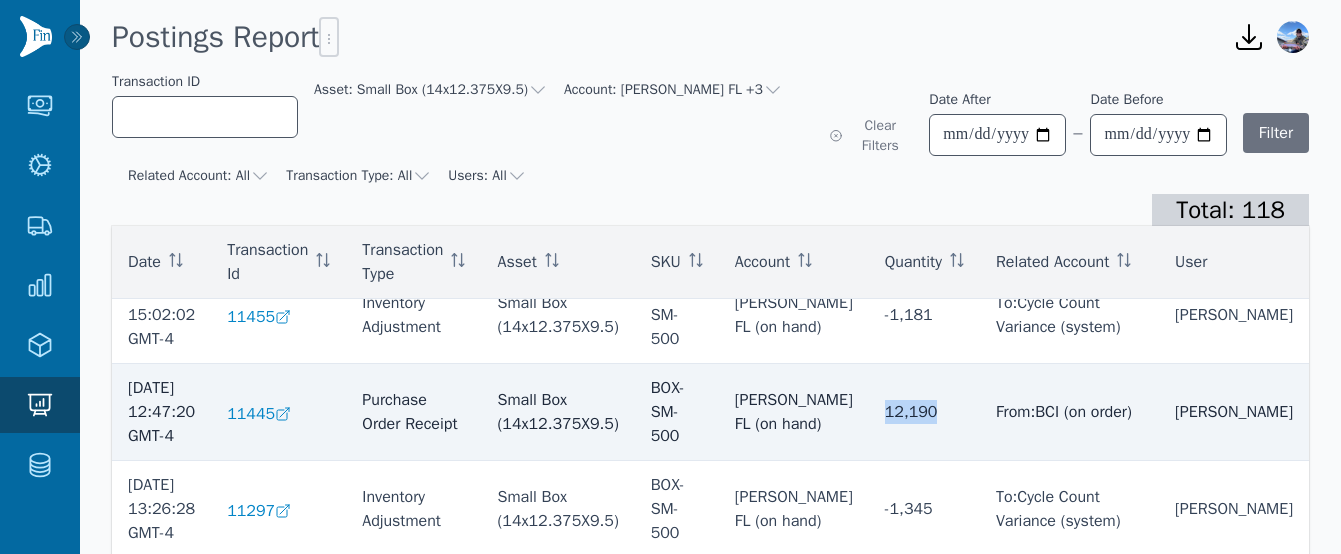 drag, startPoint x: 981, startPoint y: 413, endPoint x: 924, endPoint y: 413, distance: 57 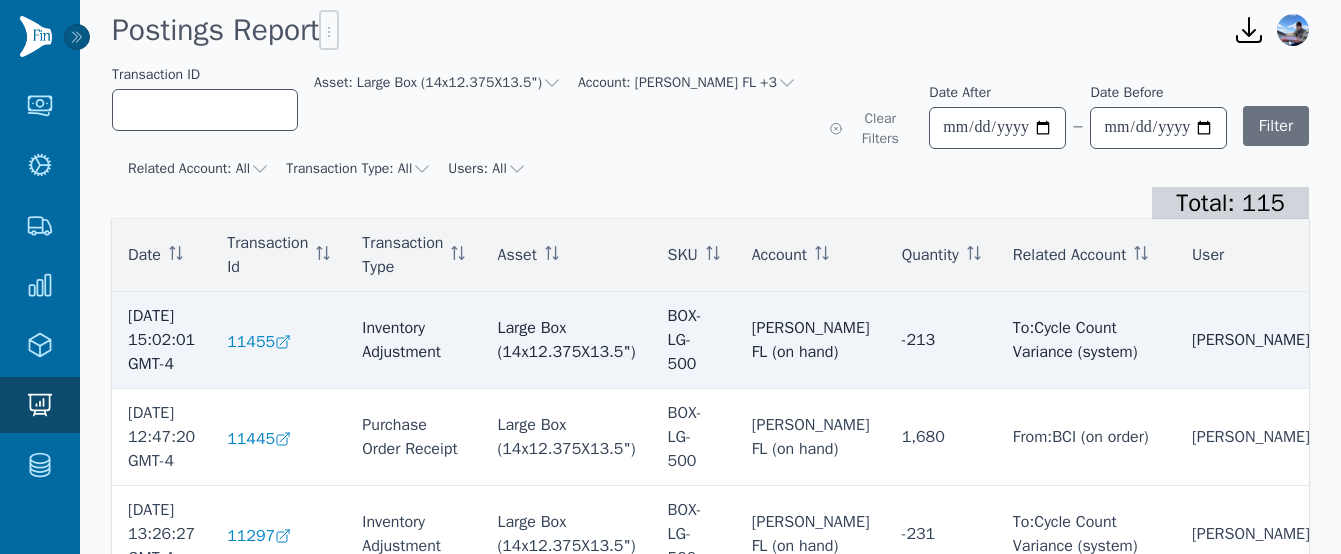scroll, scrollTop: 24, scrollLeft: 0, axis: vertical 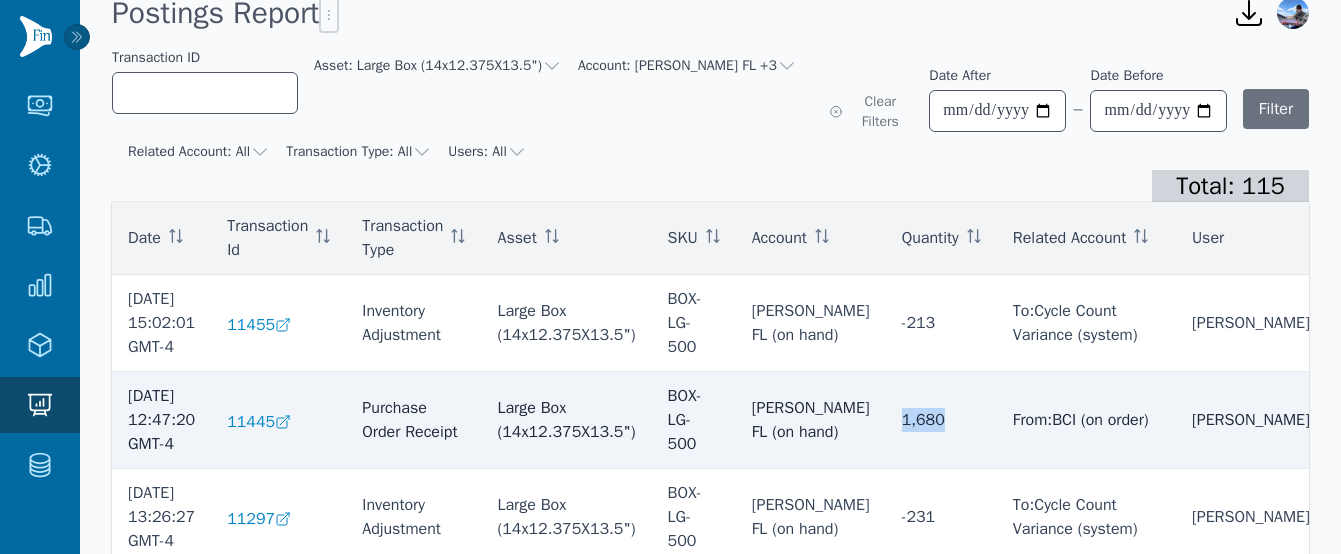 drag, startPoint x: 1003, startPoint y: 424, endPoint x: 934, endPoint y: 422, distance: 69.02898 